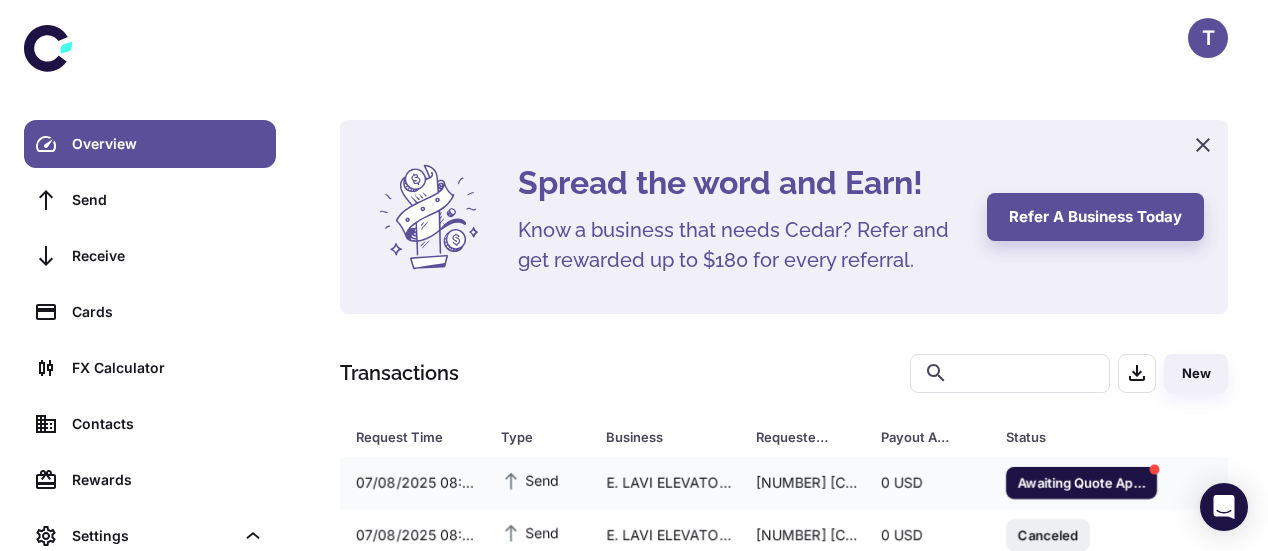 scroll, scrollTop: 101, scrollLeft: 0, axis: vertical 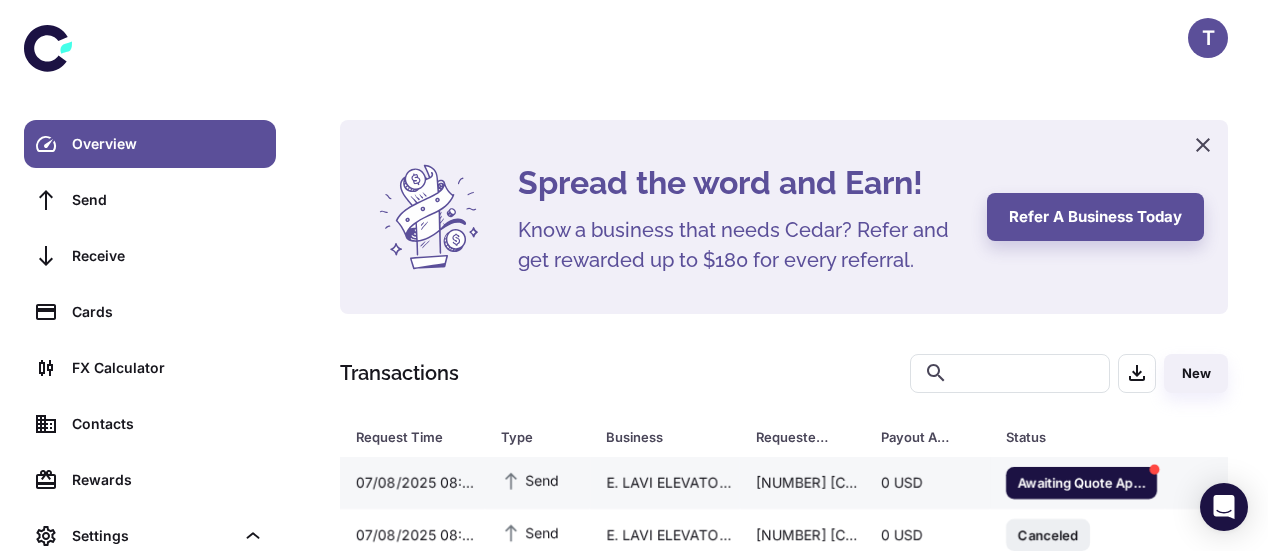click on "Awaiting Quote Approval" at bounding box center (1081, 482) 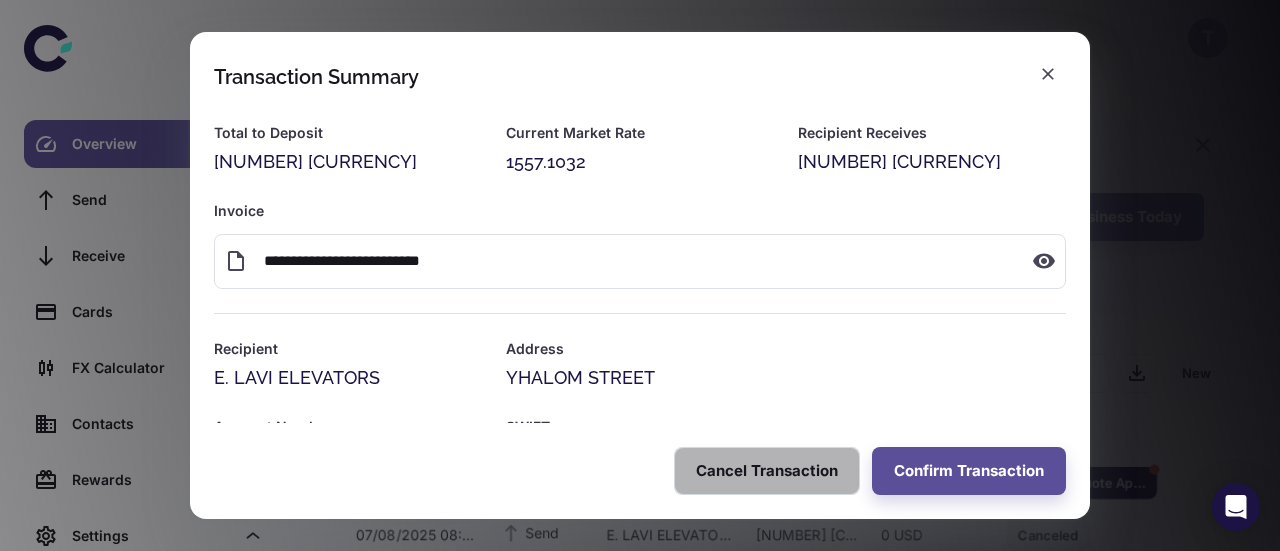 click on "Cancel Transaction" at bounding box center (767, 471) 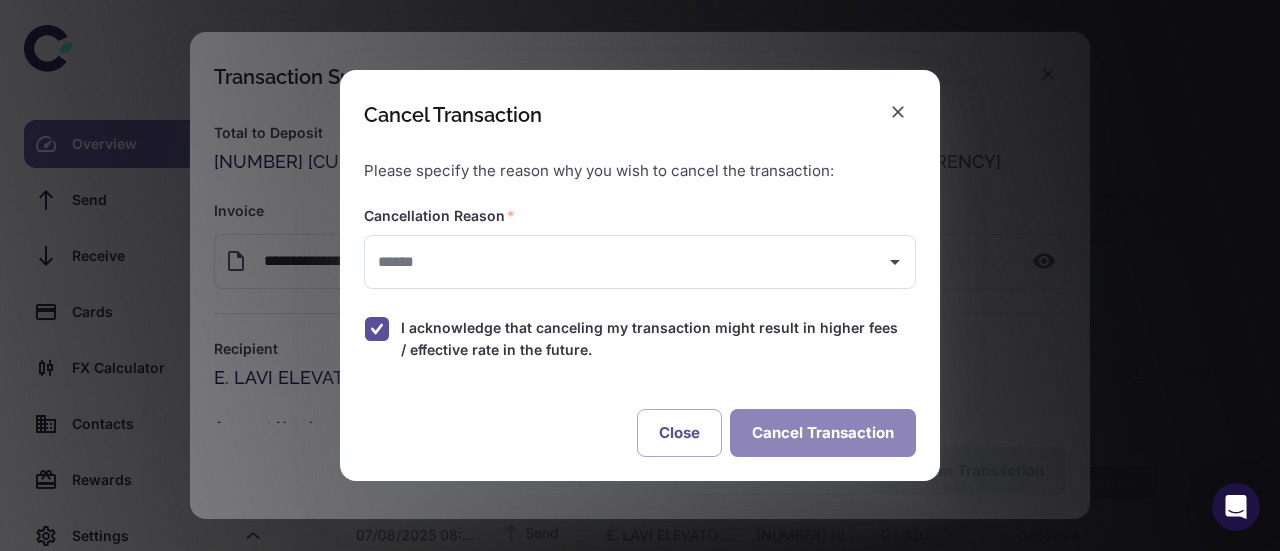 click on "Cancel Transaction" at bounding box center [823, 433] 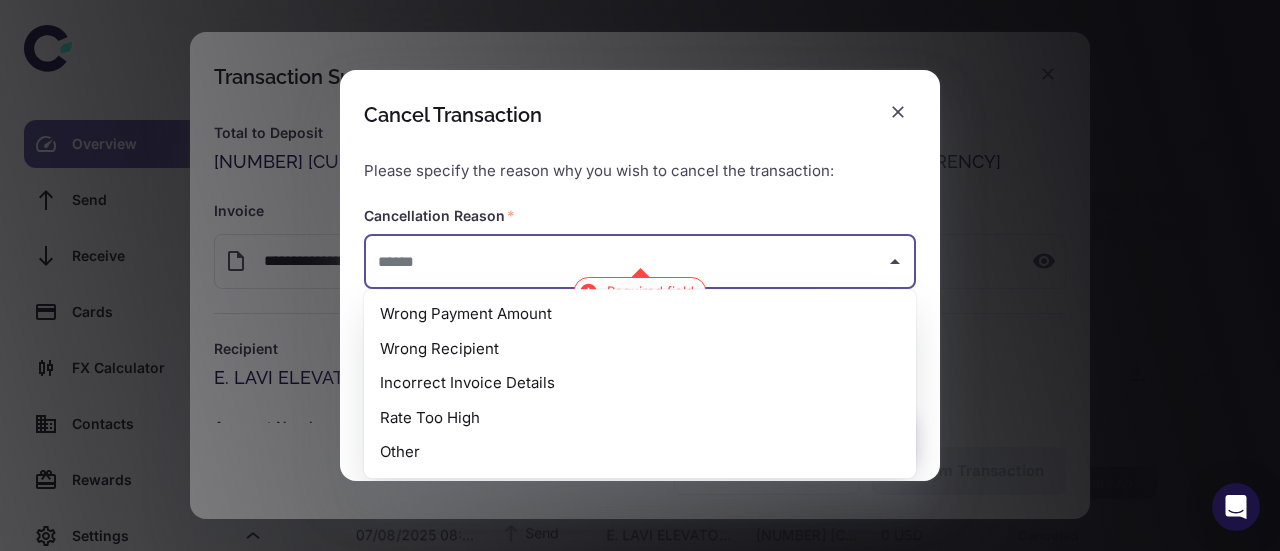 click at bounding box center (625, 262) 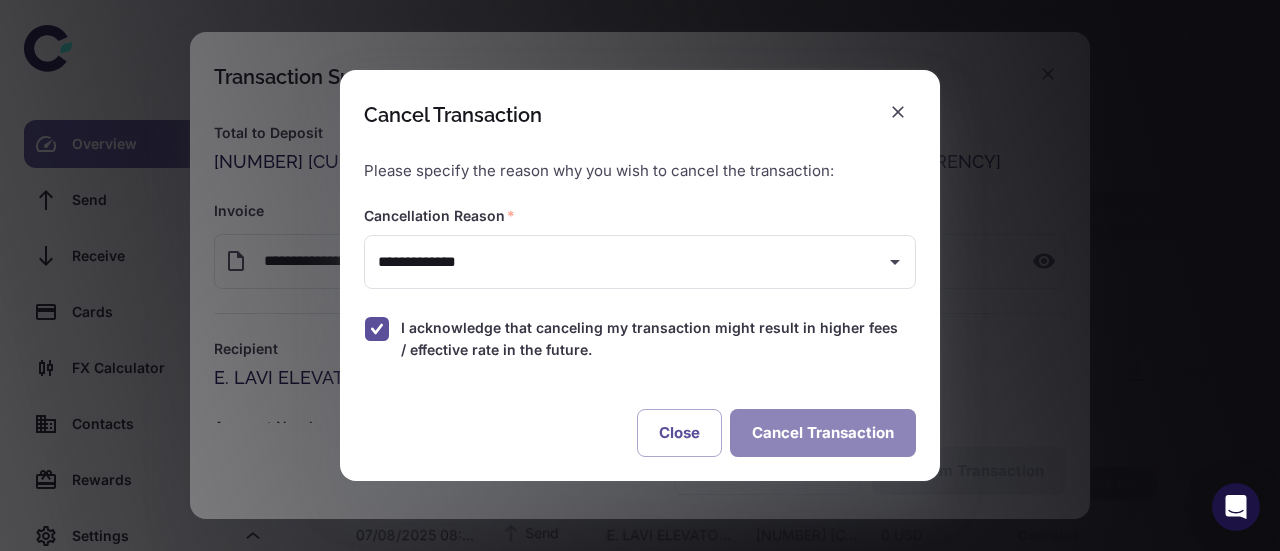 click on "Cancel Transaction" at bounding box center [823, 433] 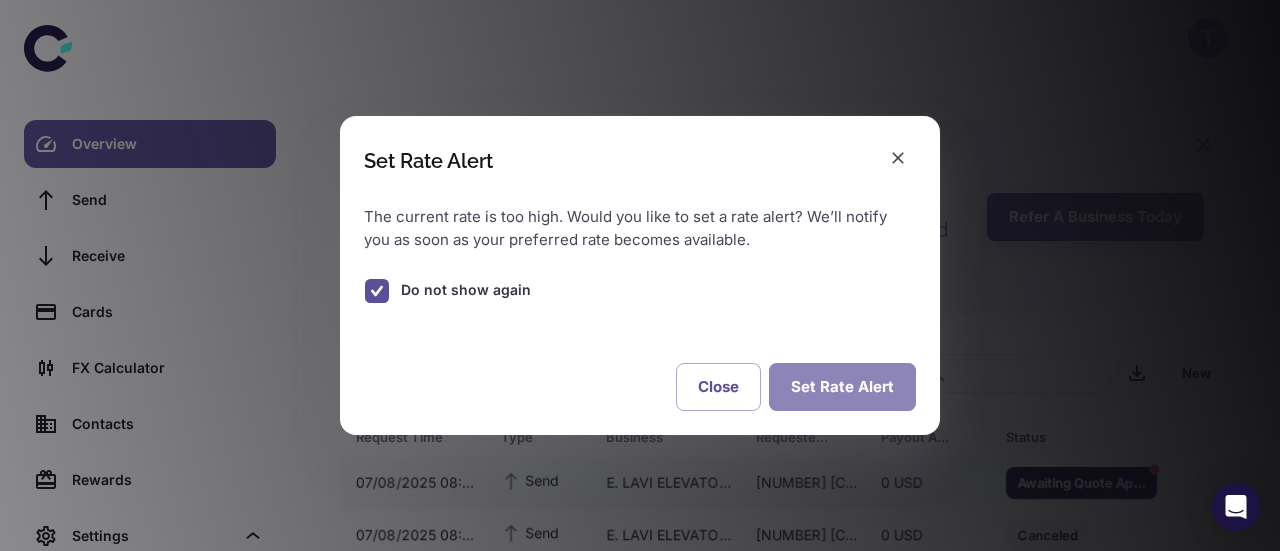 click on "Set Rate Alert" at bounding box center (842, 387) 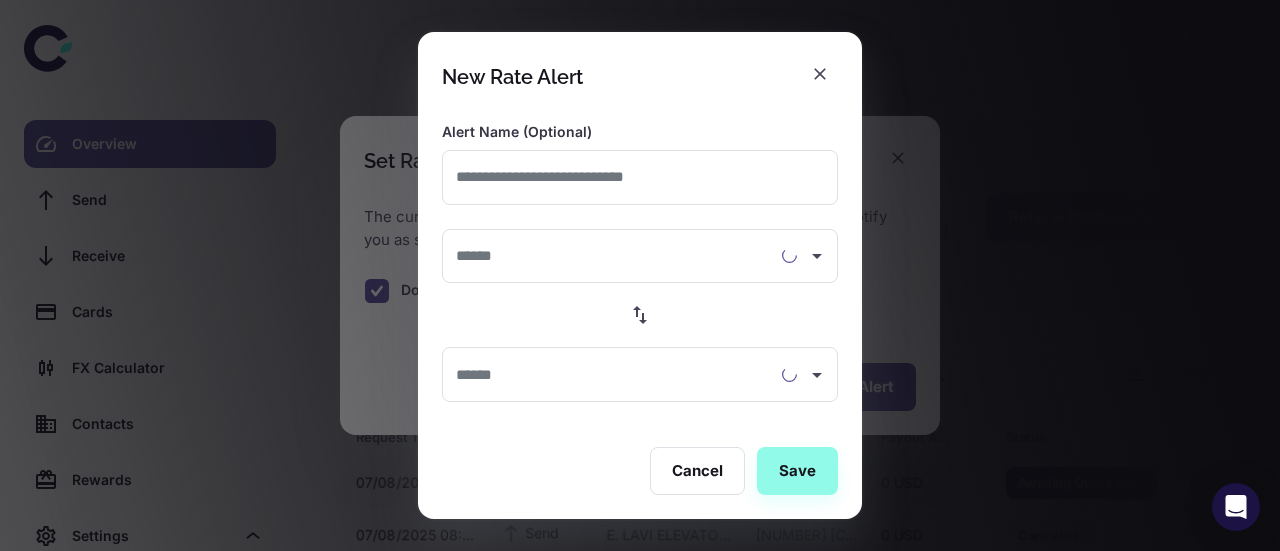 type on "**********" 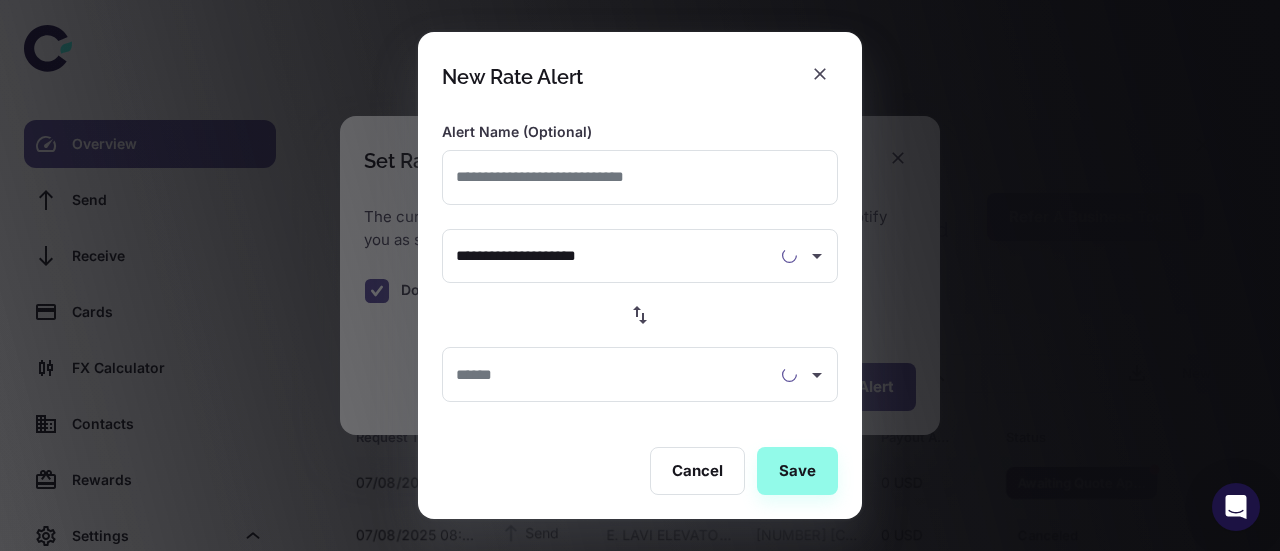 type on "**********" 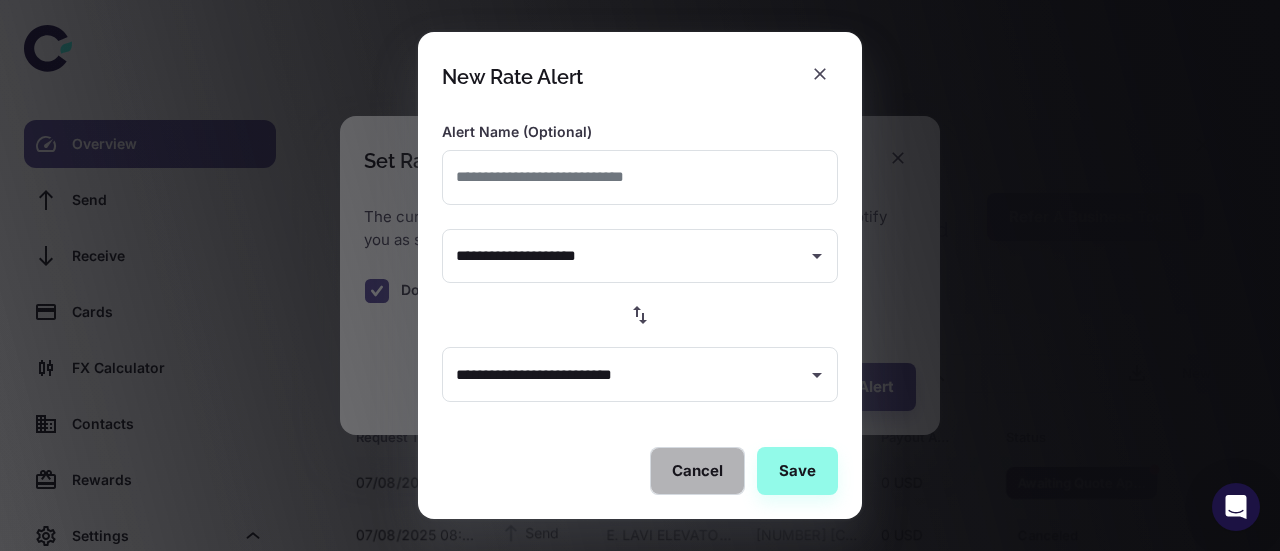 click on "Cancel" at bounding box center [697, 471] 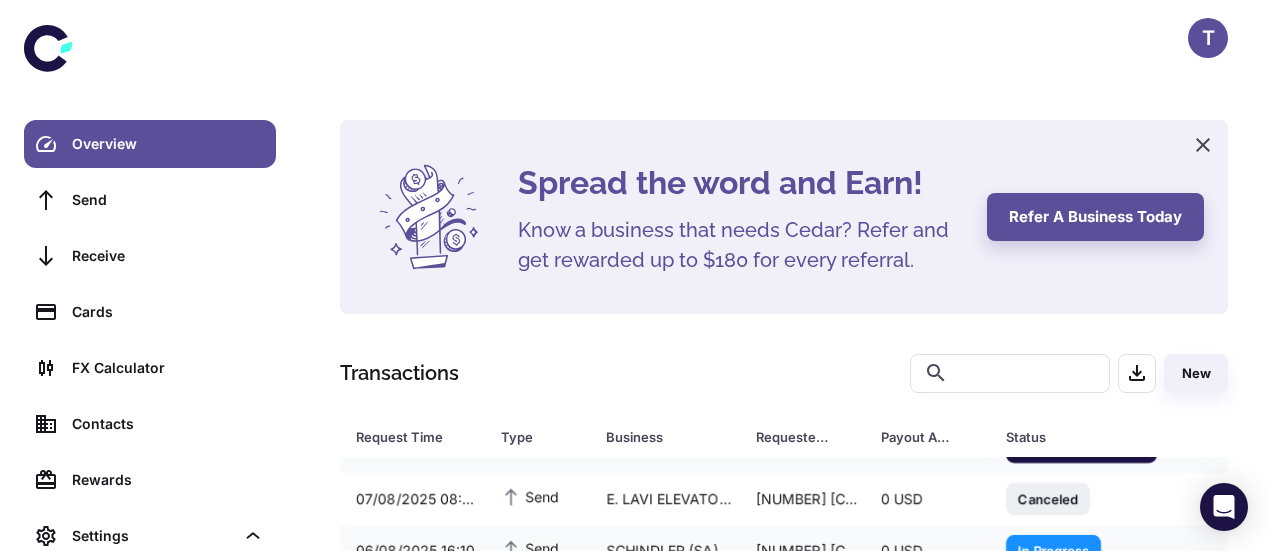 scroll, scrollTop: 0, scrollLeft: 0, axis: both 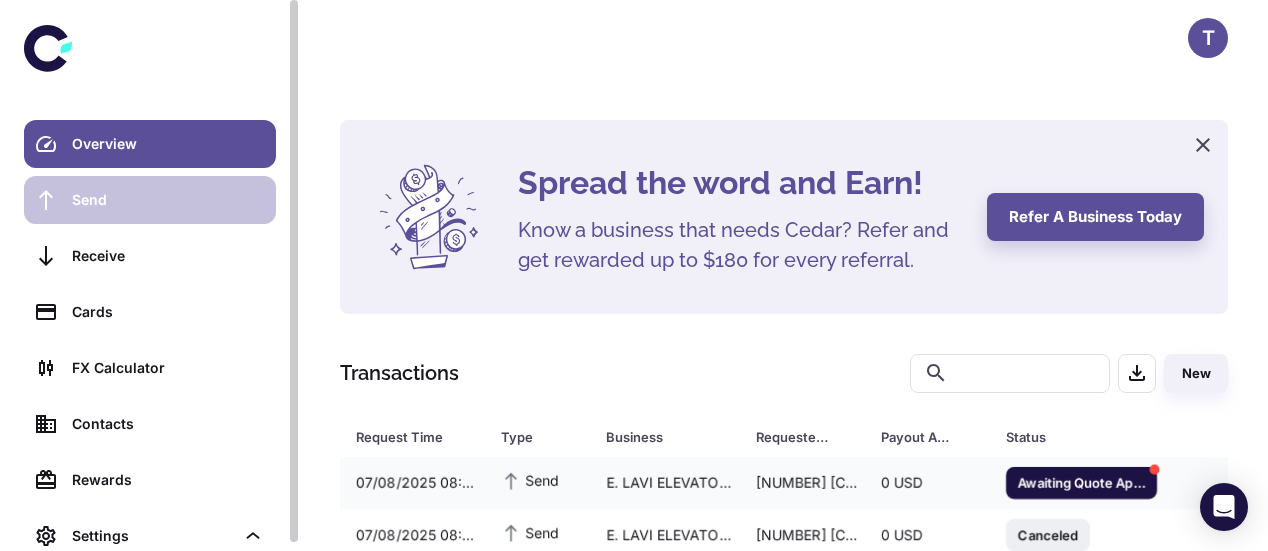 click on "Send" at bounding box center [168, 200] 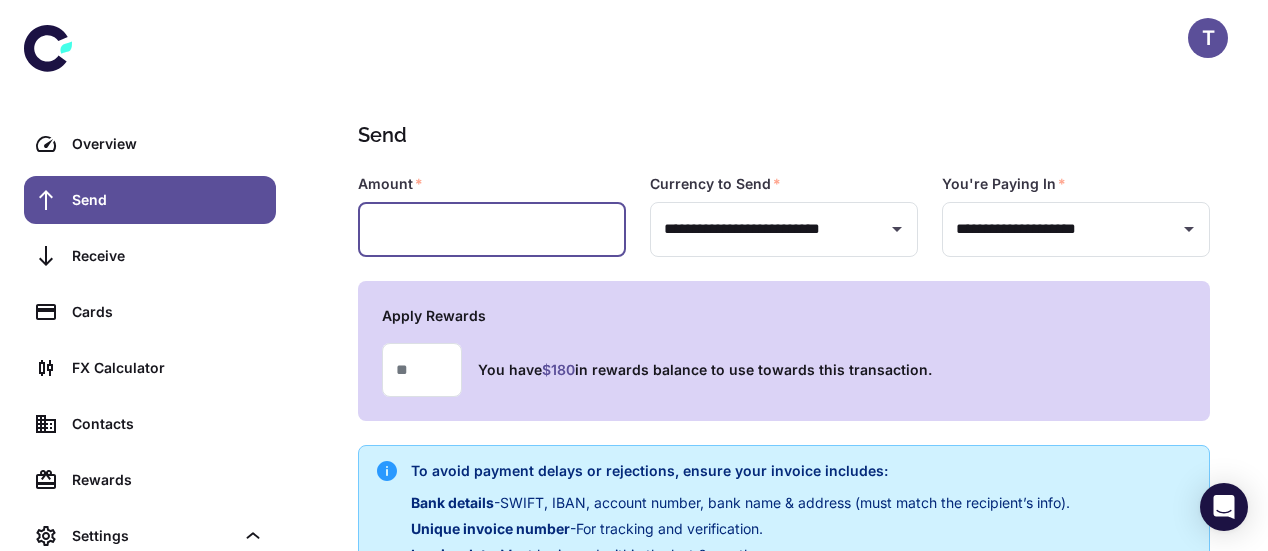 click at bounding box center (492, 229) 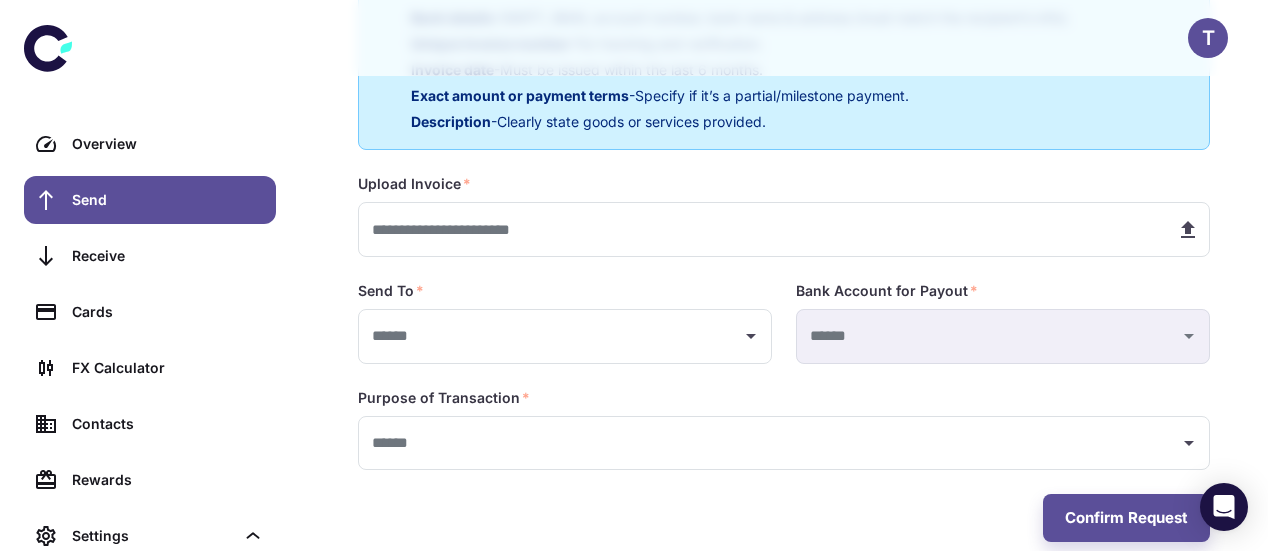 scroll, scrollTop: 500, scrollLeft: 0, axis: vertical 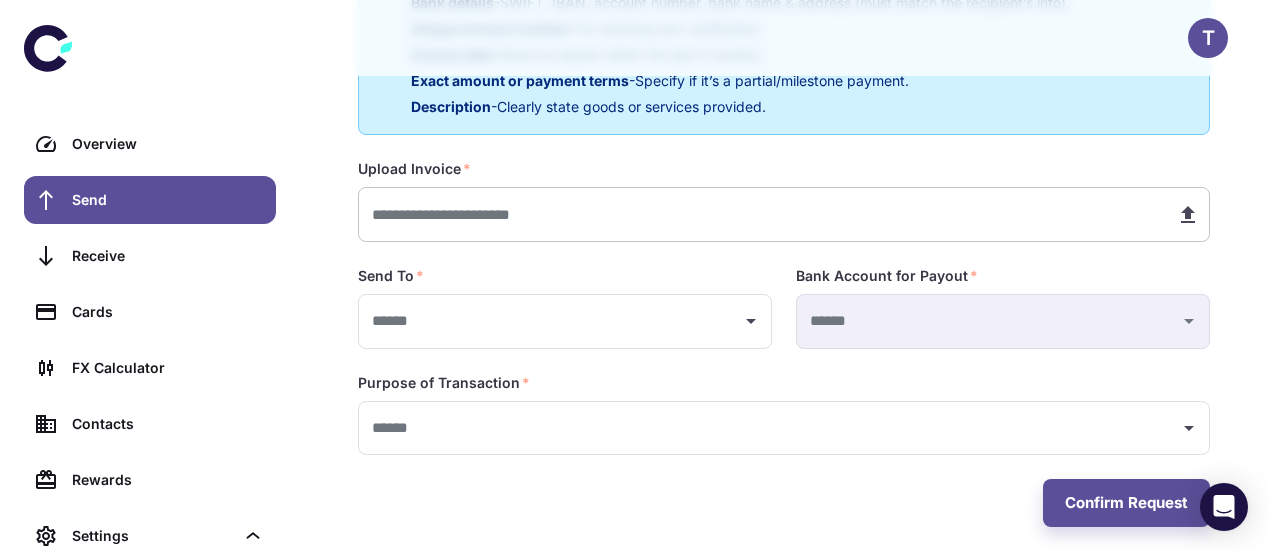 type on "*********" 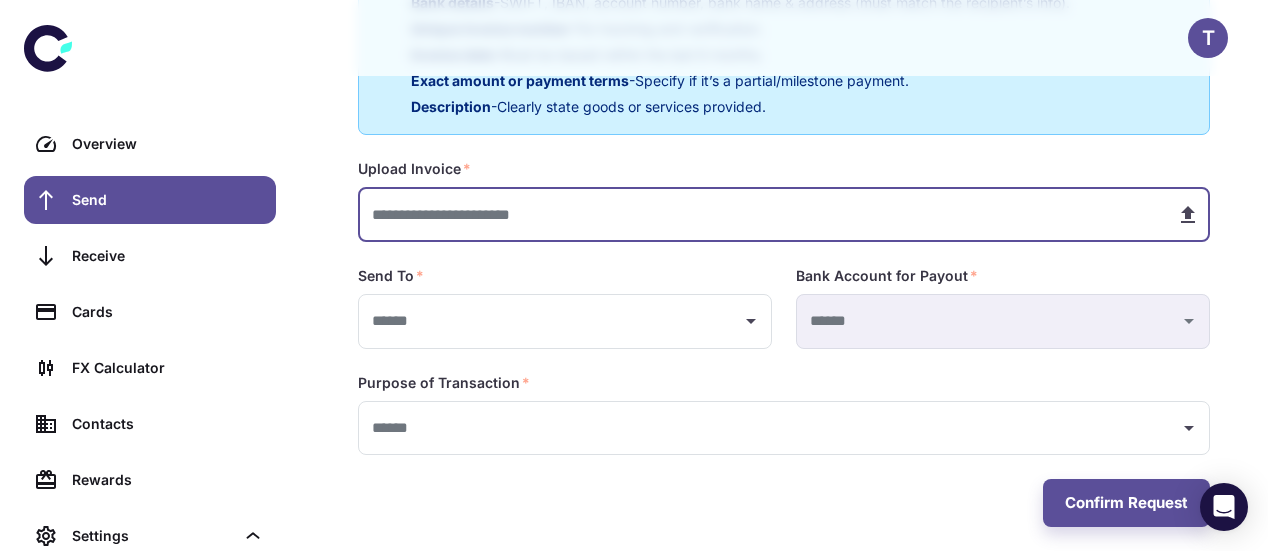 click at bounding box center (759, 214) 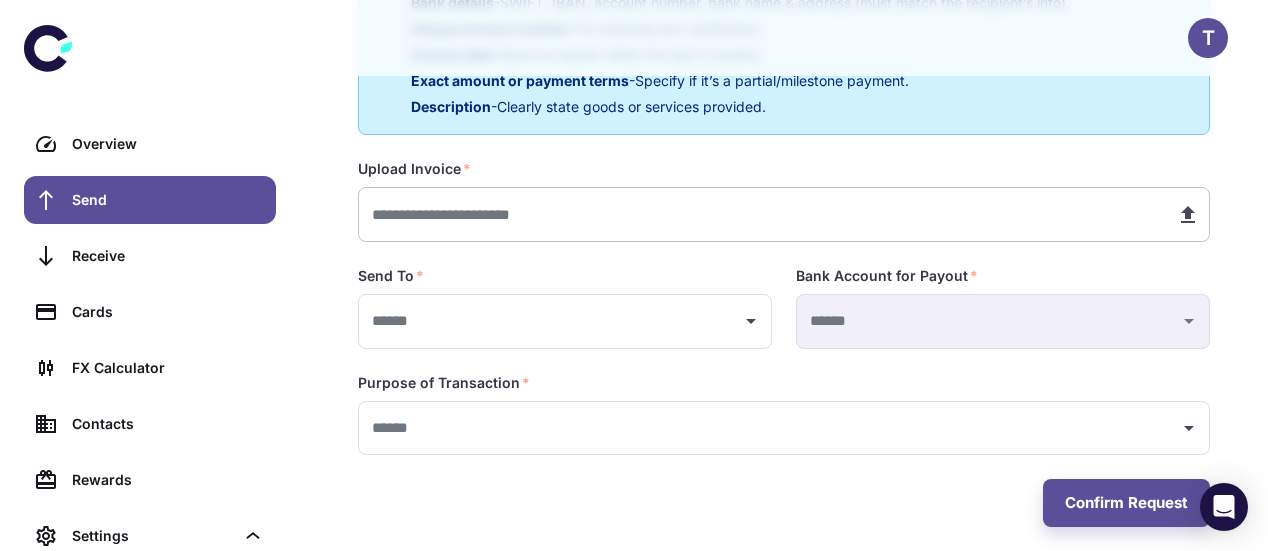 type on "**********" 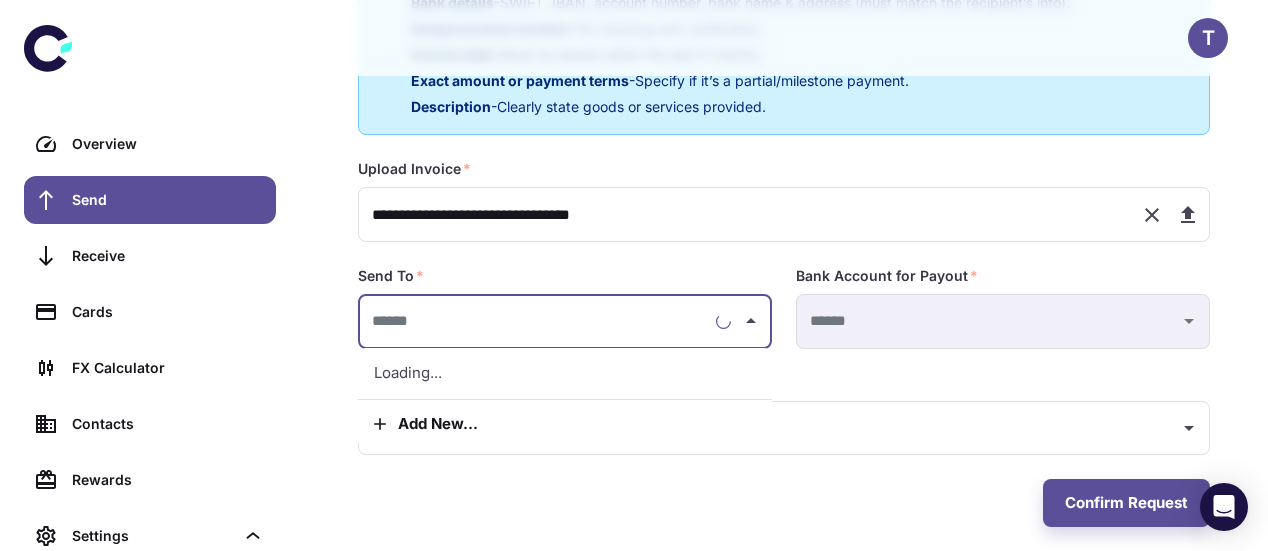 click at bounding box center (537, 321) 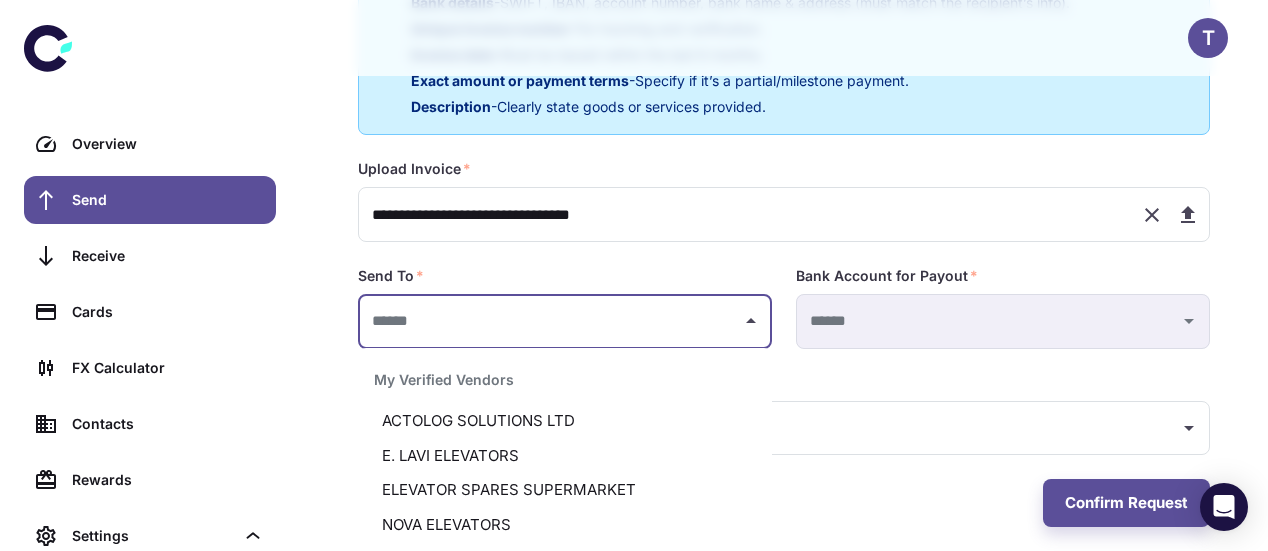 click on "E. LAVI ELEVATORS" at bounding box center (565, 456) 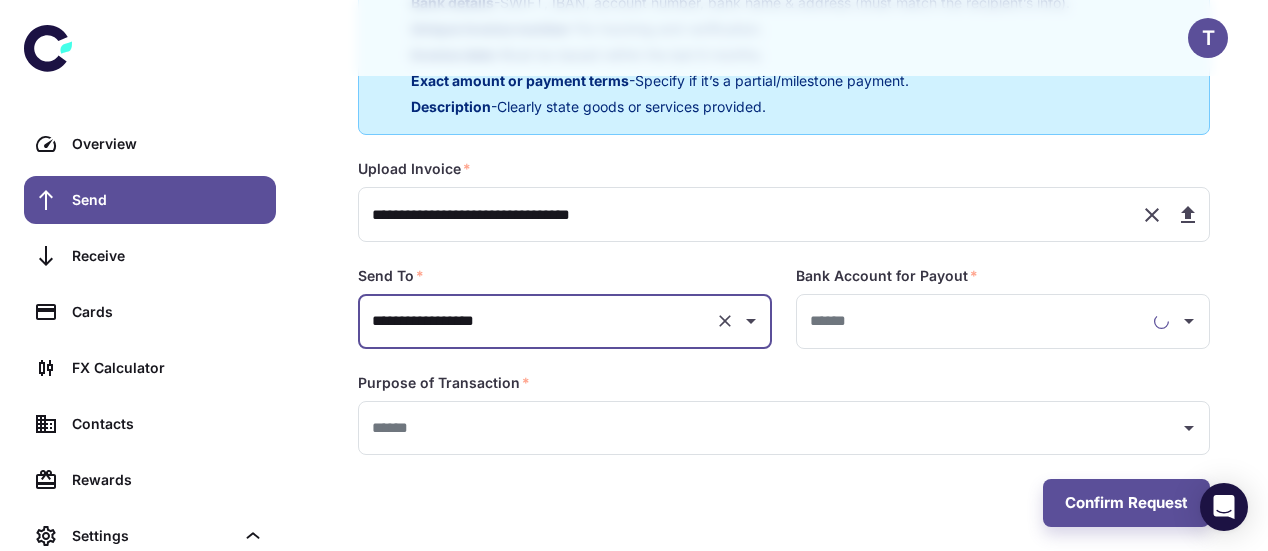 type on "**********" 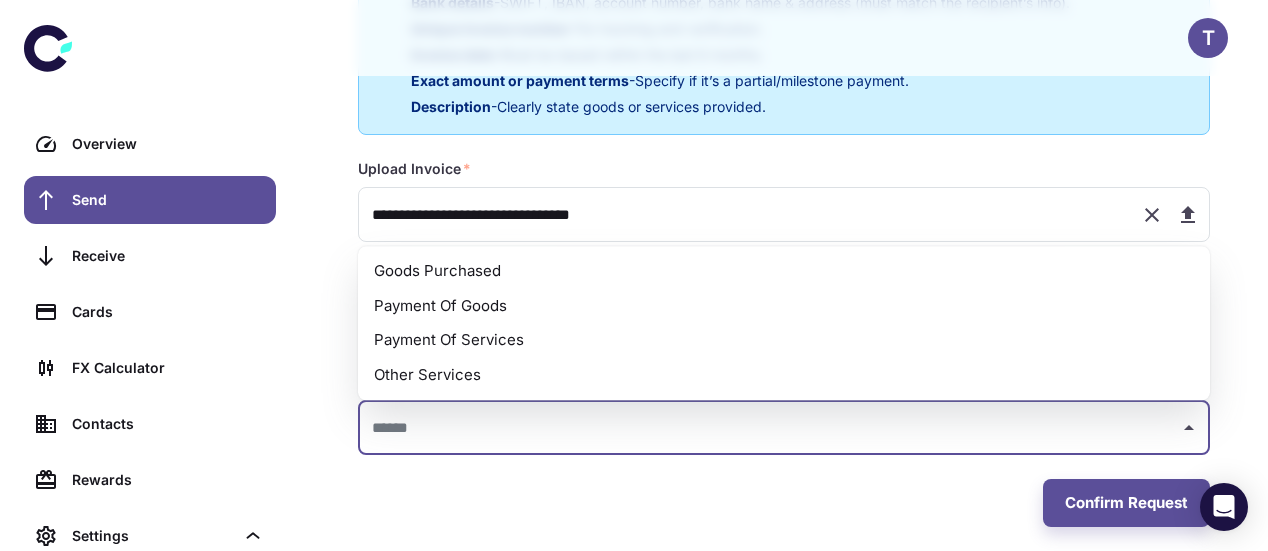 click at bounding box center [769, 428] 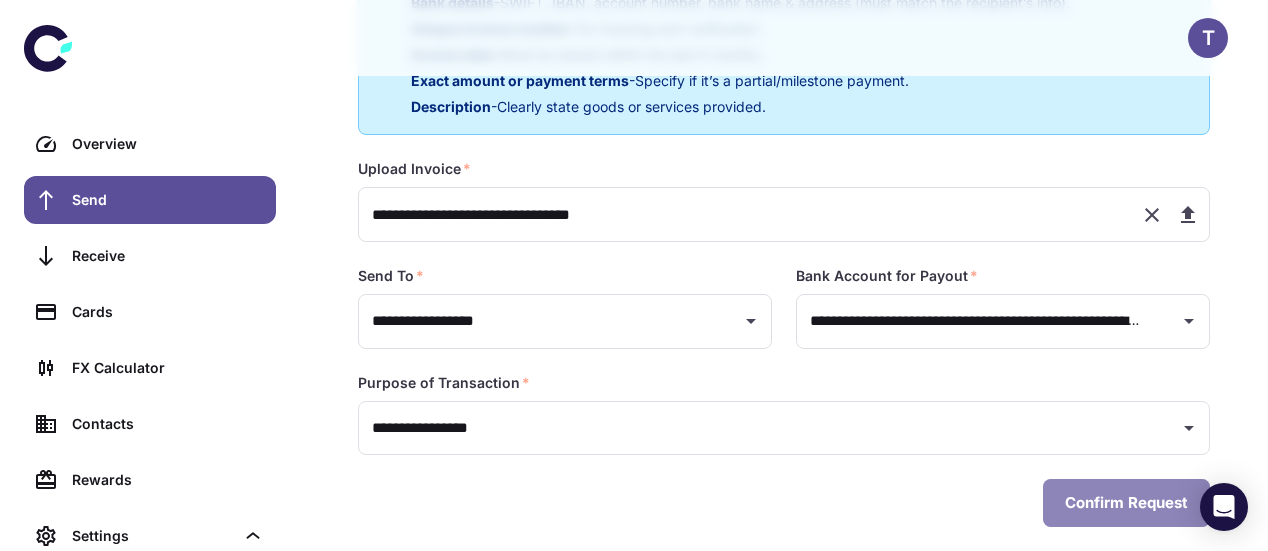 click on "Confirm Request" at bounding box center (1126, 503) 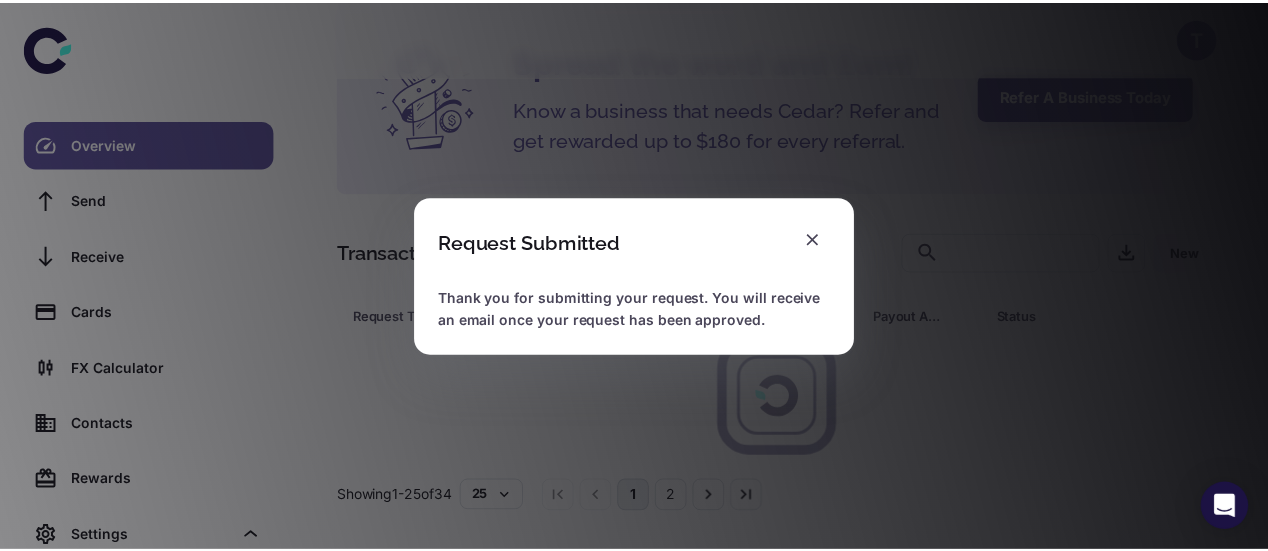 scroll, scrollTop: 101, scrollLeft: 0, axis: vertical 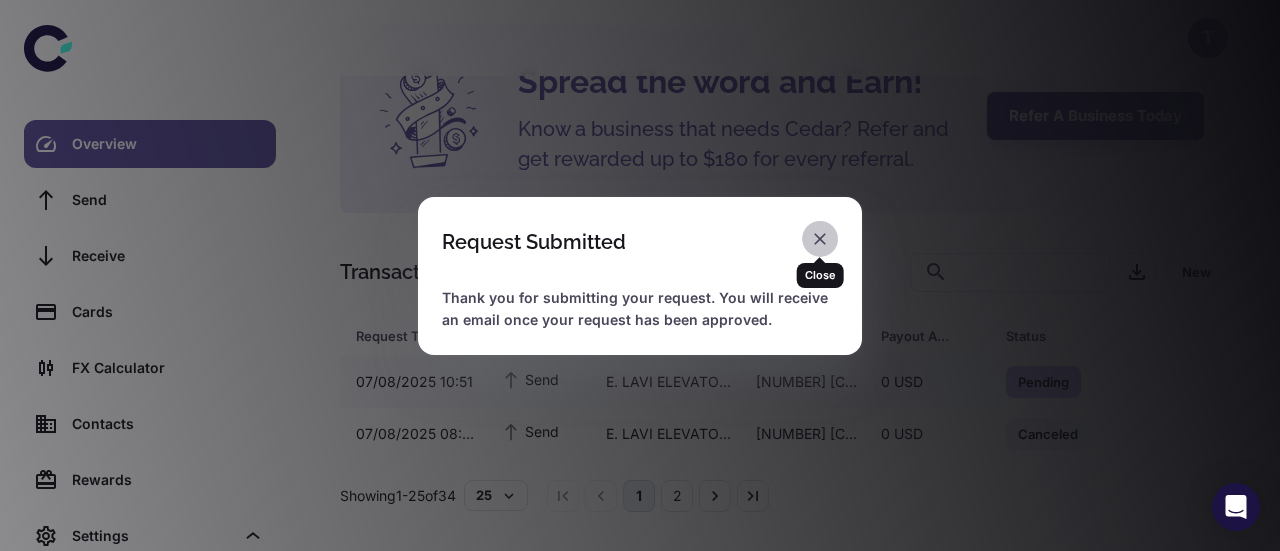 click 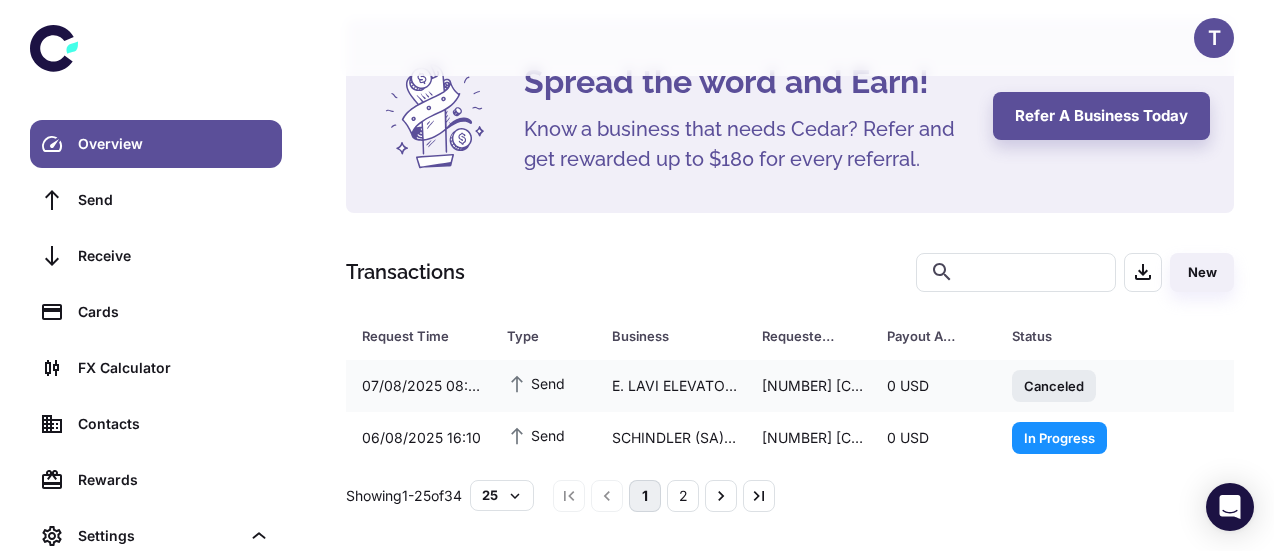 scroll, scrollTop: 0, scrollLeft: 0, axis: both 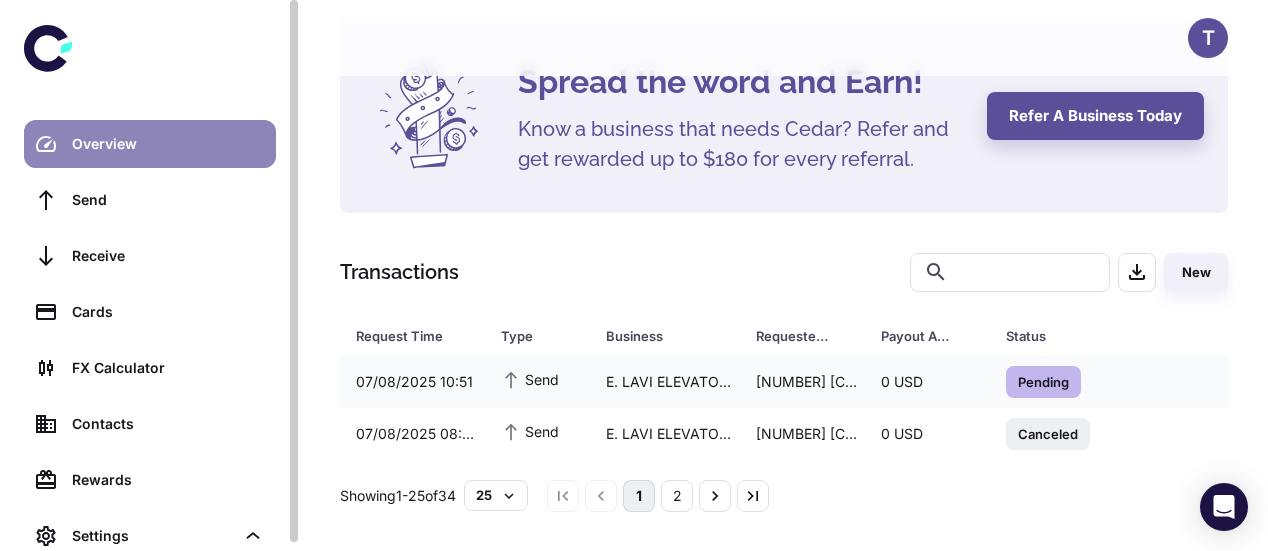 click on "Overview" at bounding box center [168, 144] 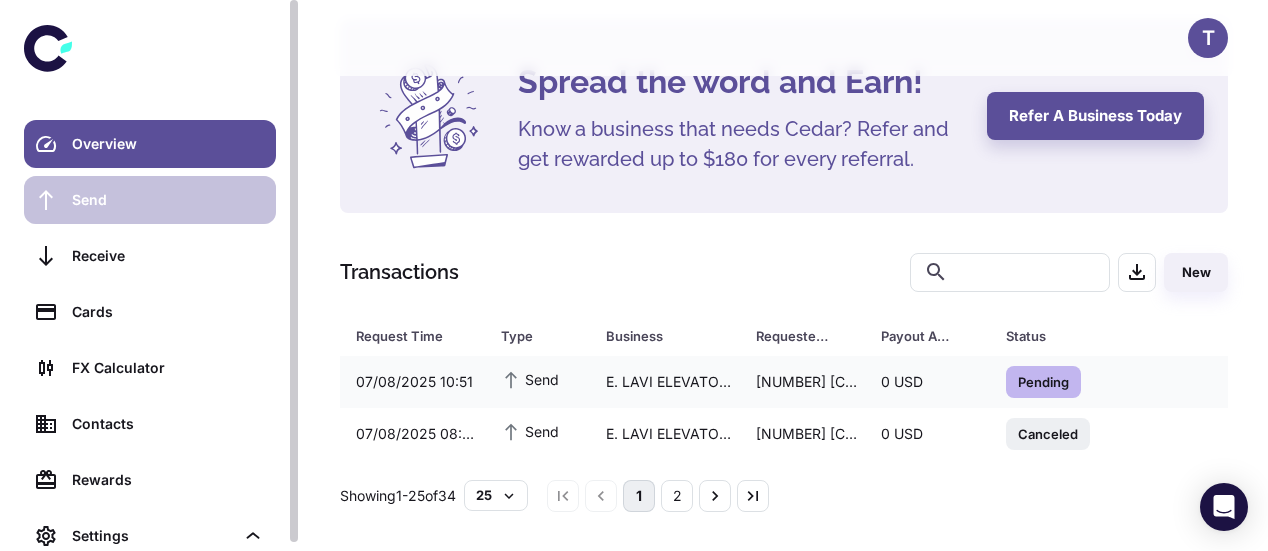 click on "Send" at bounding box center (168, 200) 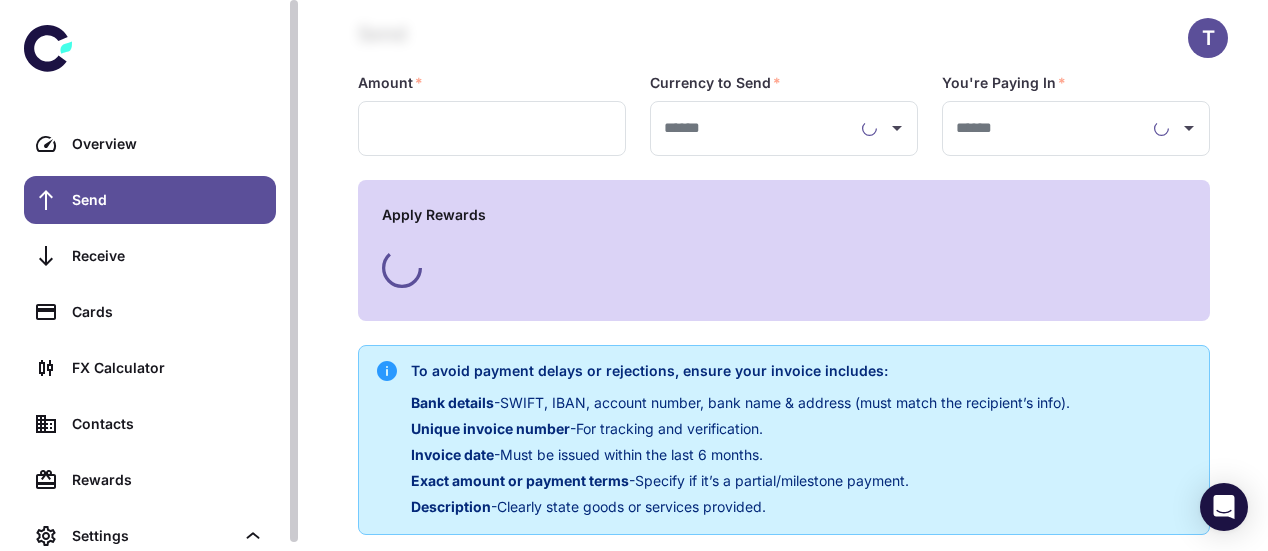 type on "**********" 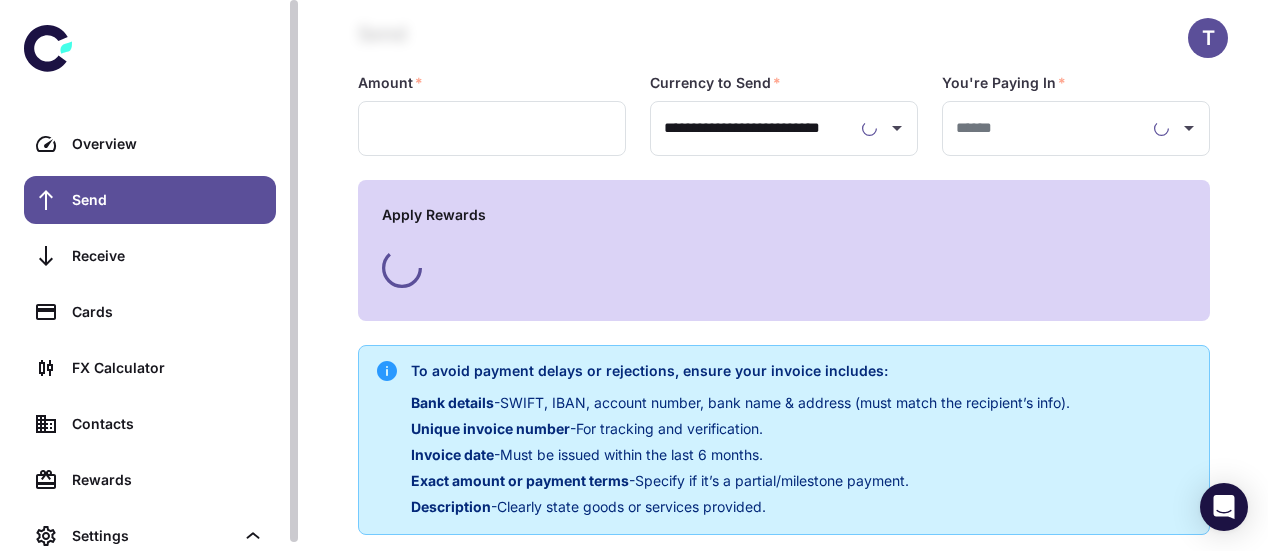 type on "**********" 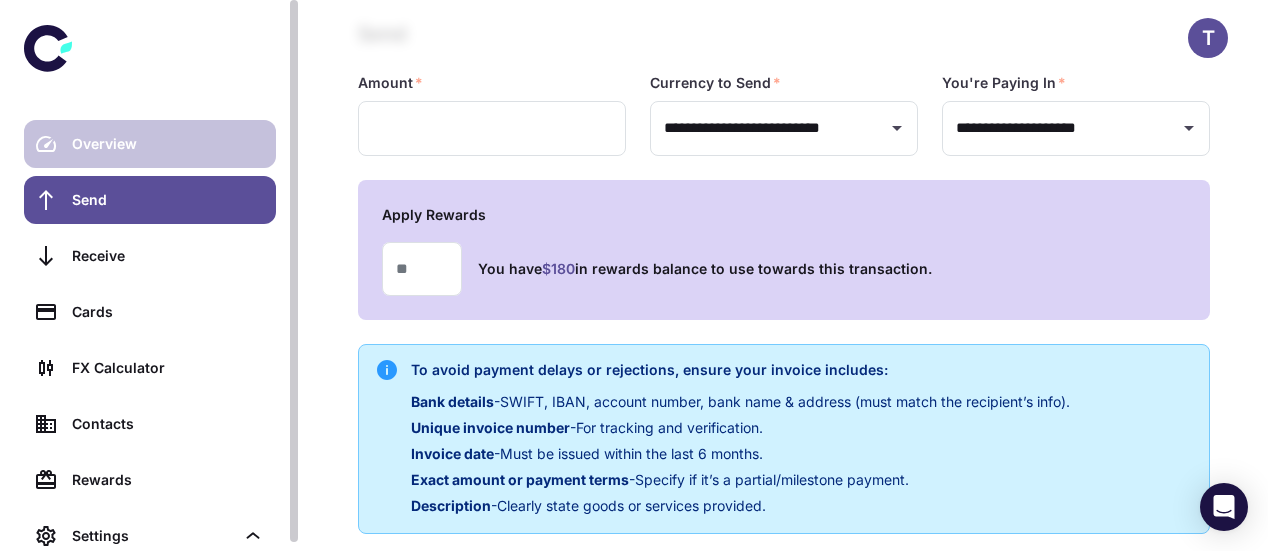 click on "Overview" at bounding box center (168, 144) 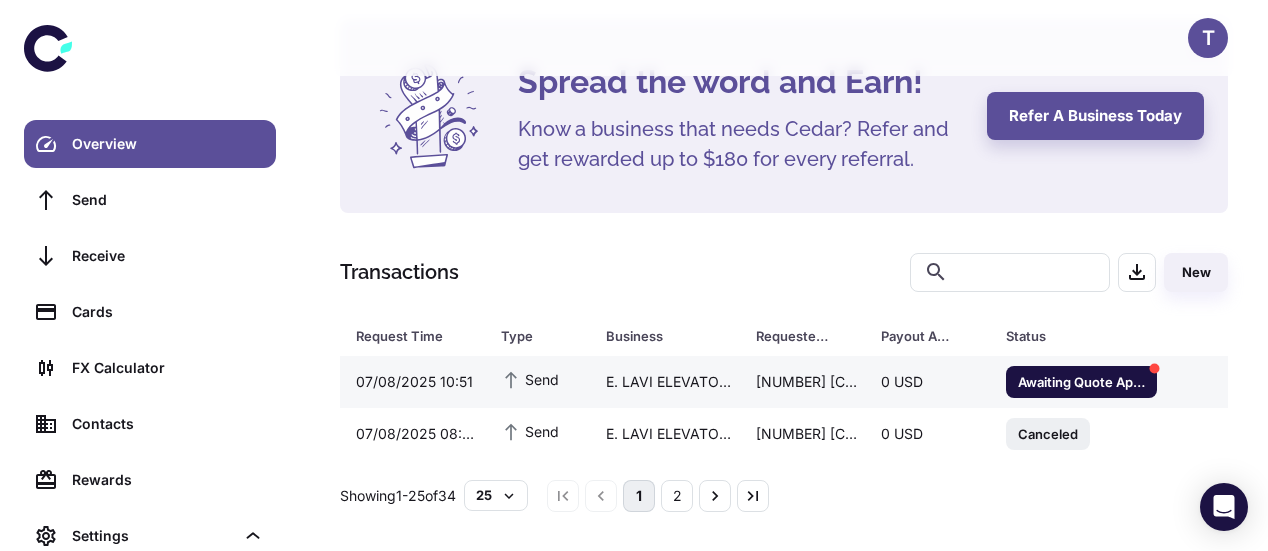click on "Awaiting Quote Approval" at bounding box center (1081, 381) 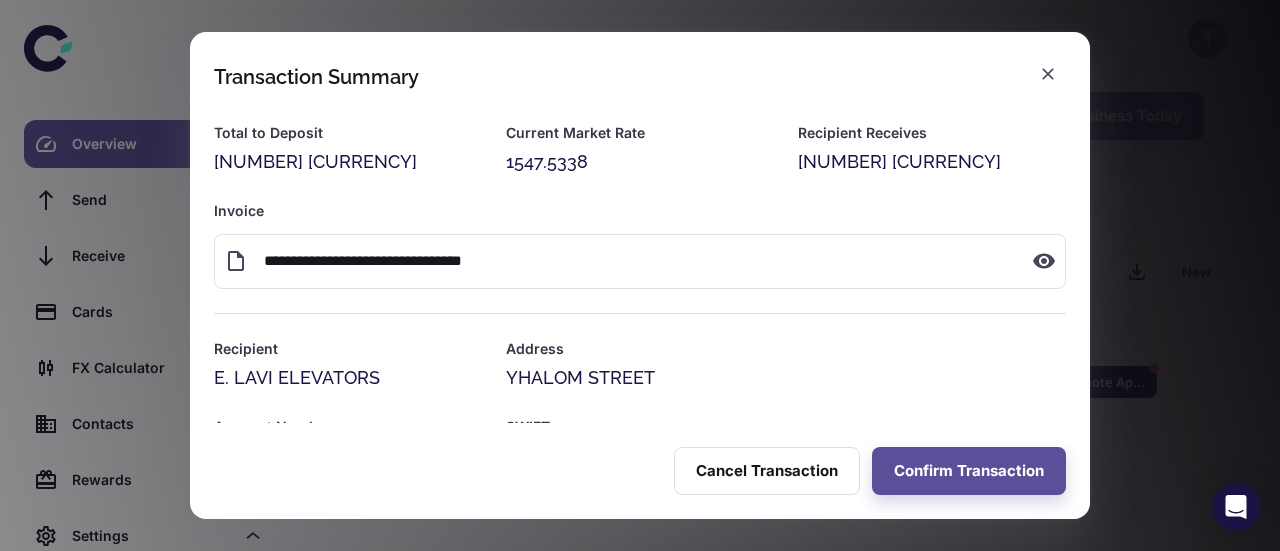 scroll, scrollTop: 70, scrollLeft: 0, axis: vertical 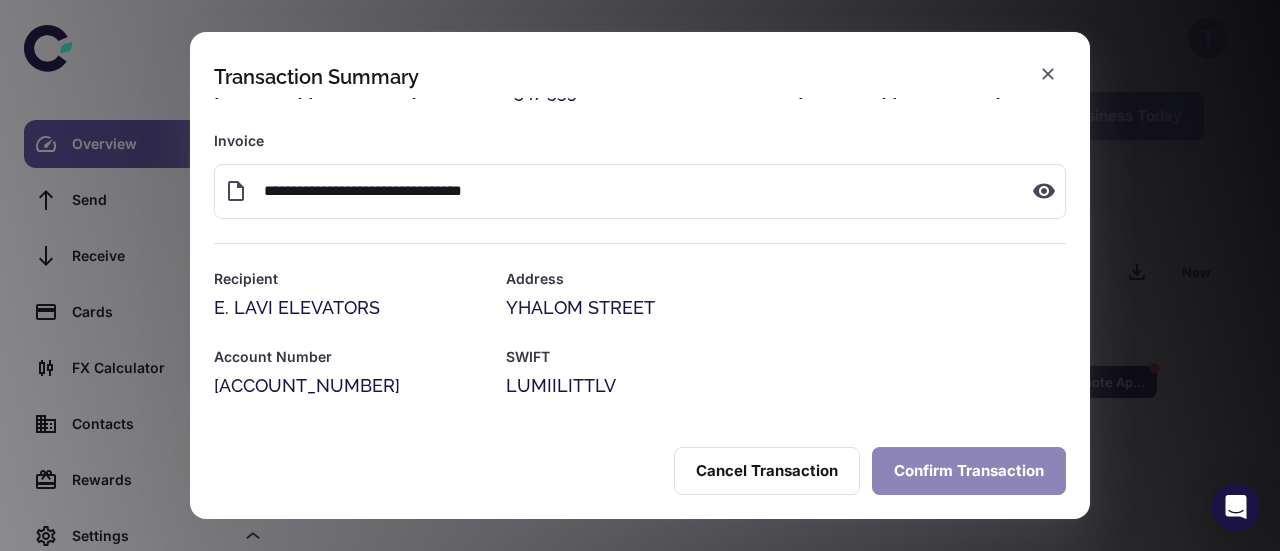 click on "Confirm Transaction" at bounding box center (969, 471) 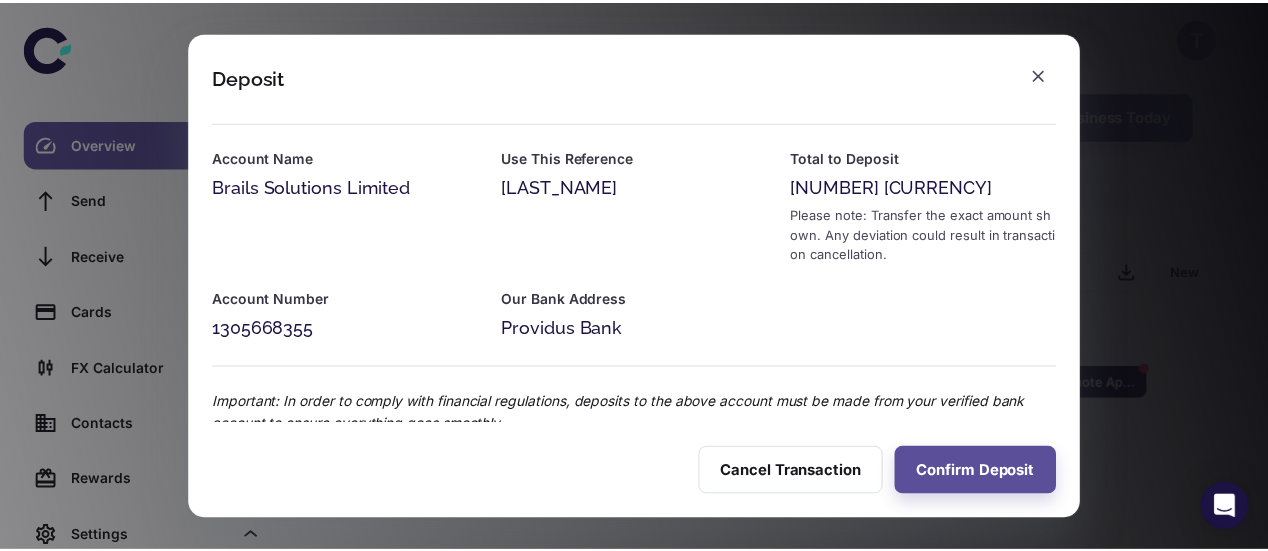 scroll, scrollTop: 104, scrollLeft: 0, axis: vertical 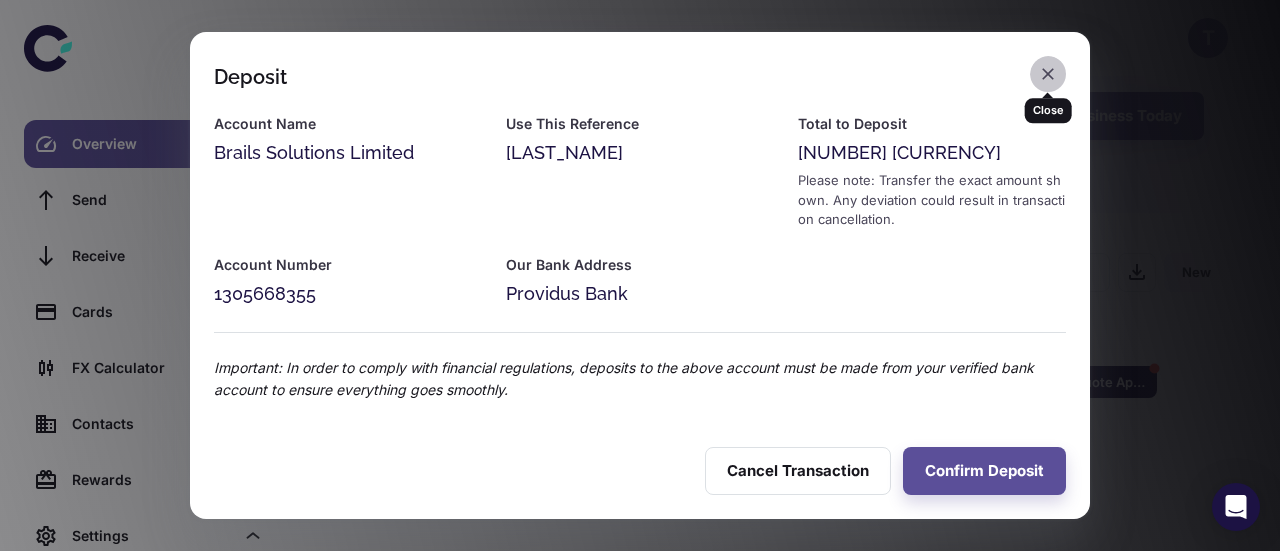 click 